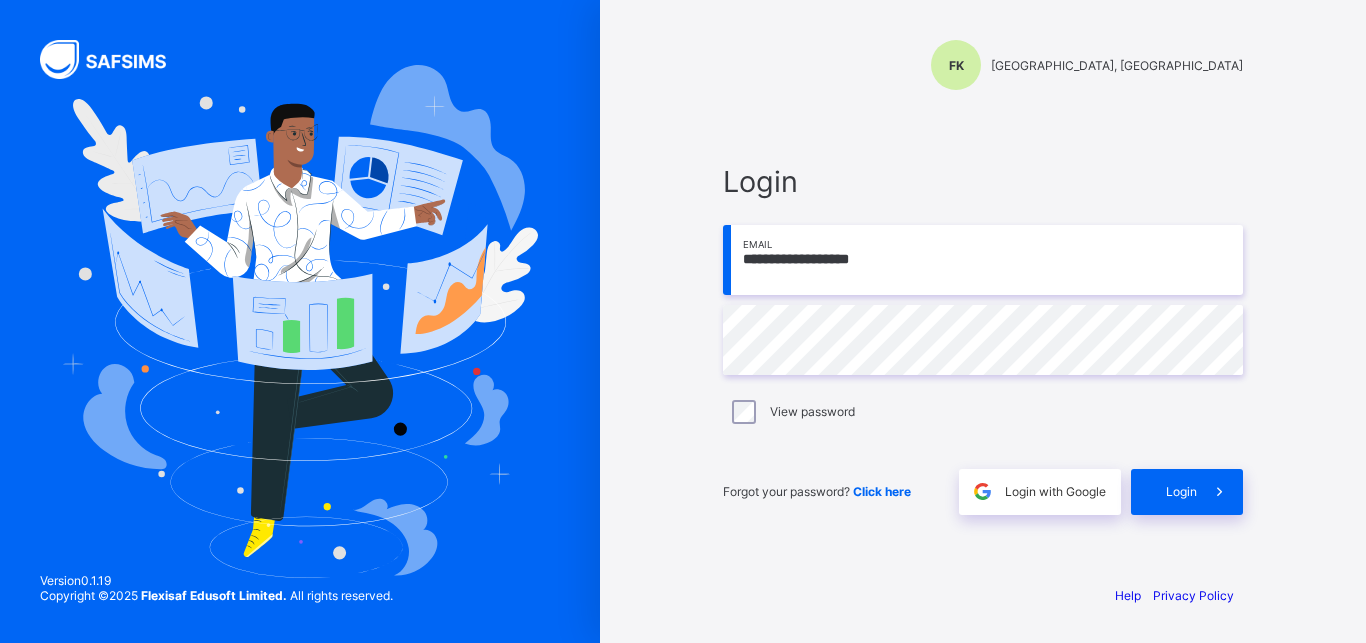 scroll, scrollTop: 0, scrollLeft: 0, axis: both 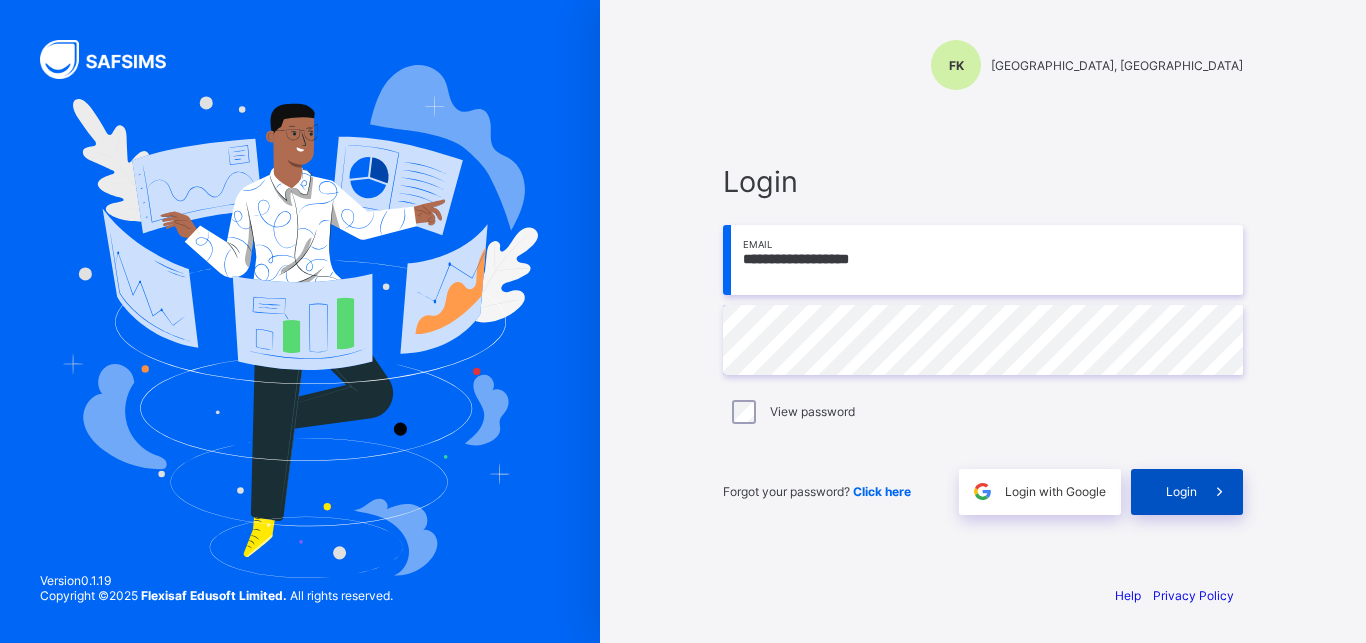 click on "Login" at bounding box center (1181, 491) 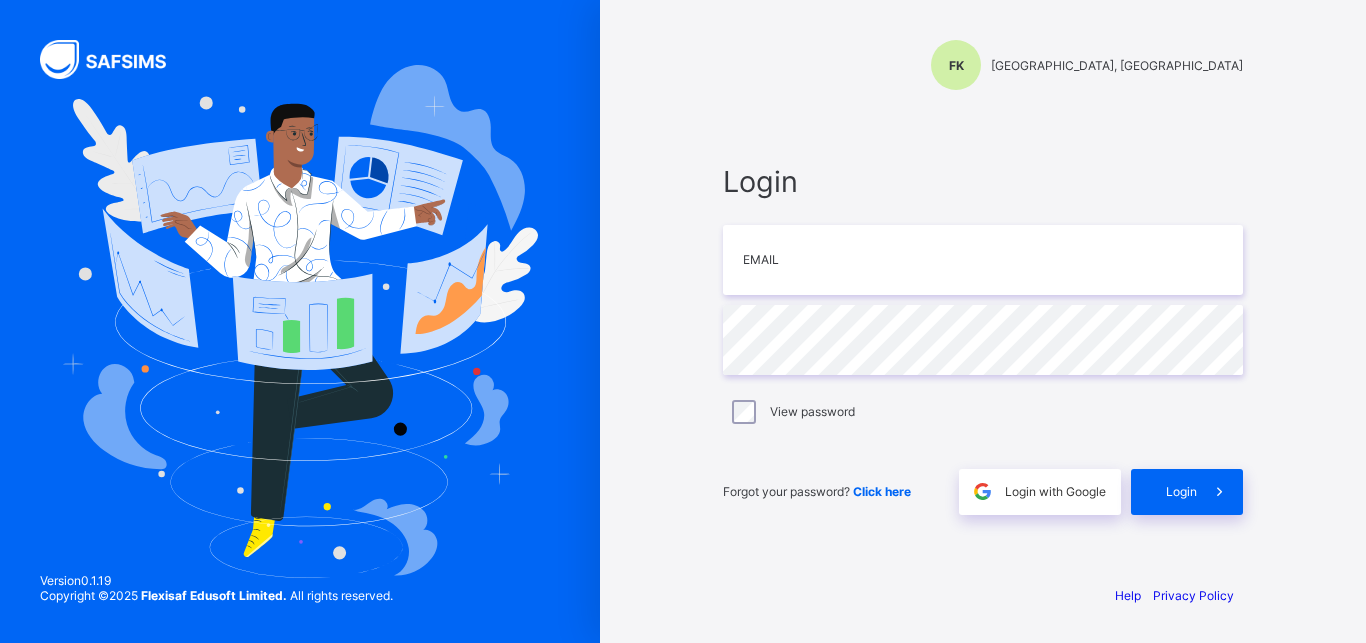 scroll, scrollTop: 0, scrollLeft: 0, axis: both 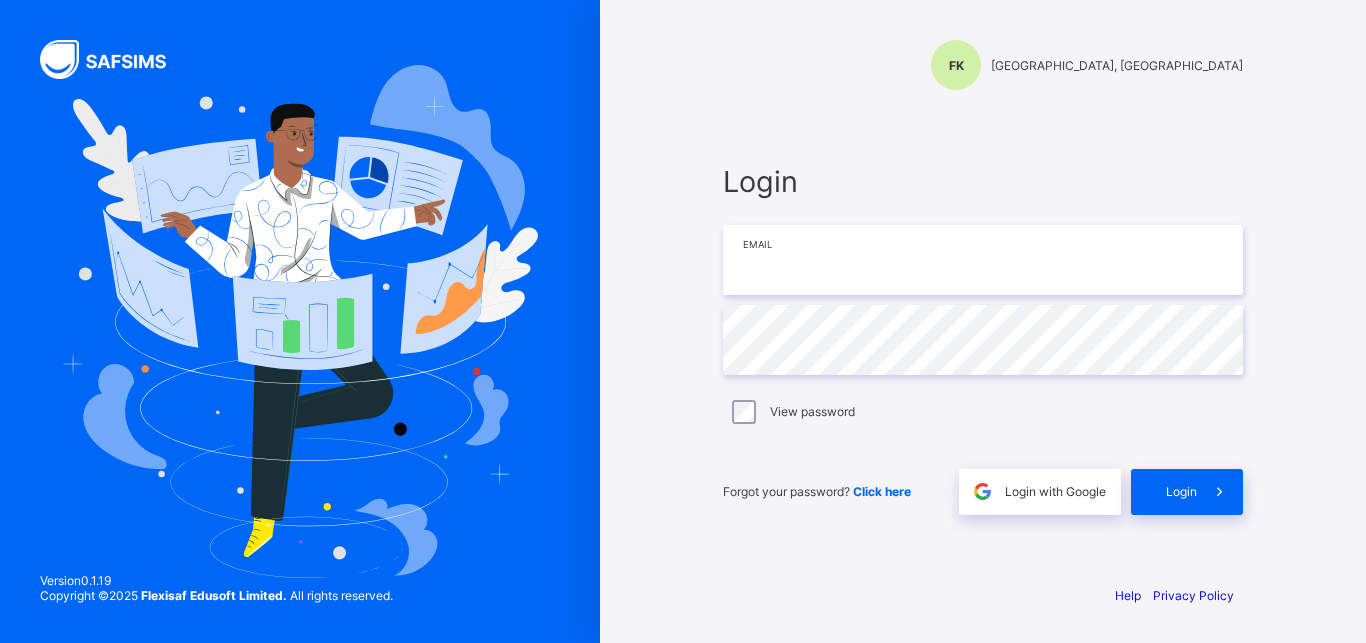click at bounding box center (983, 260) 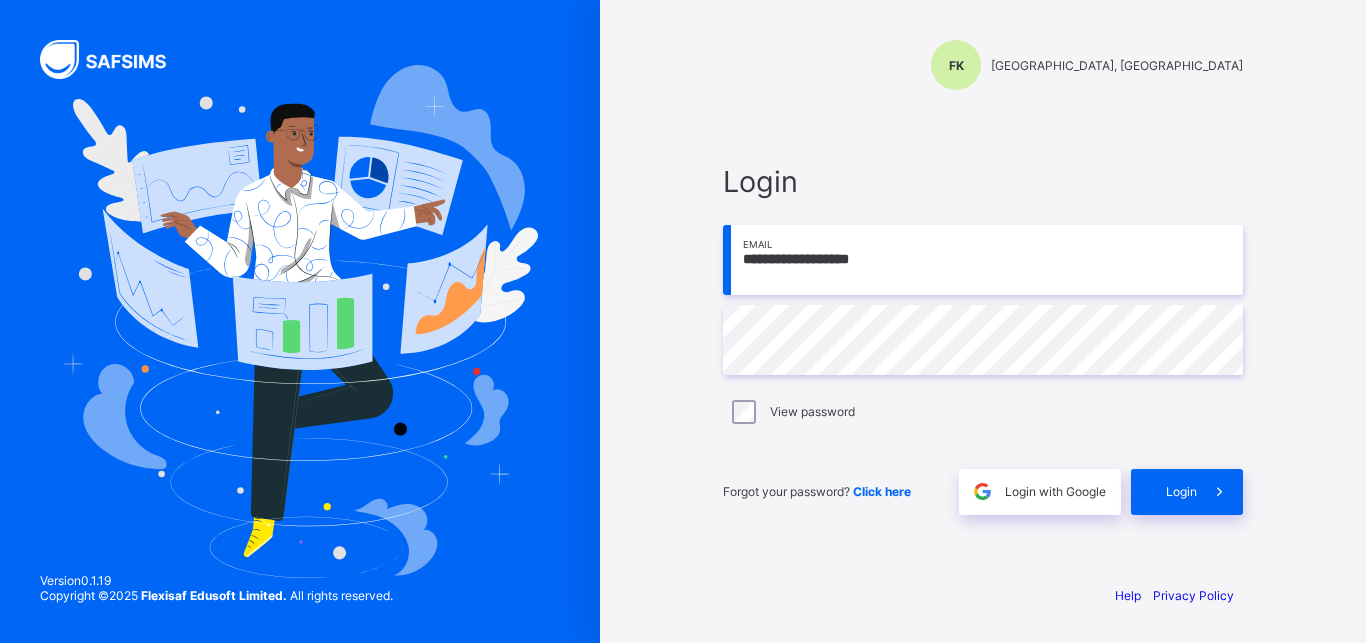 type on "**********" 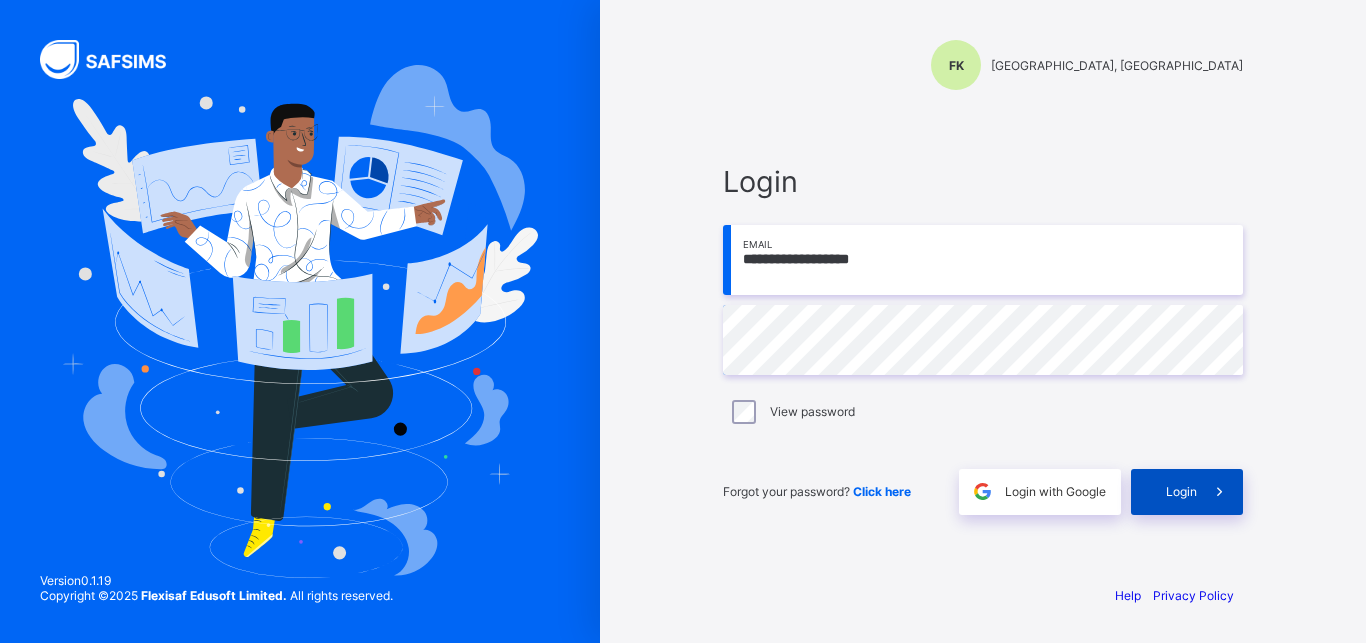 click on "Login" at bounding box center [1187, 492] 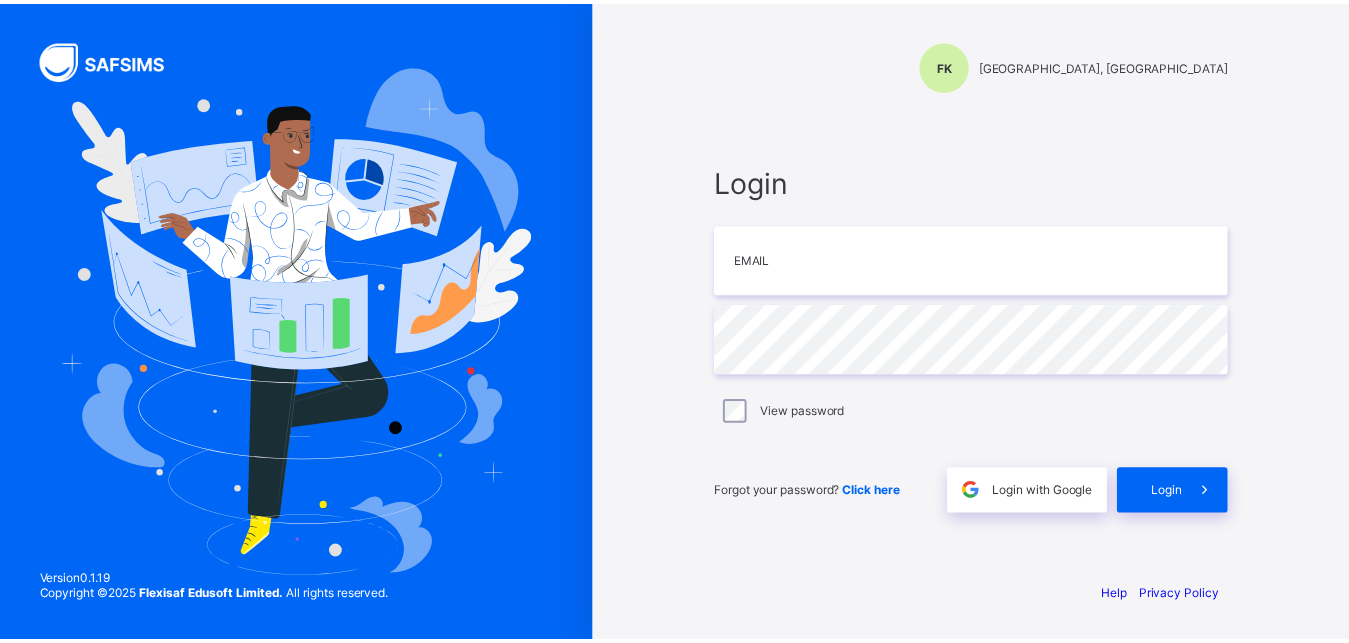 scroll, scrollTop: 0, scrollLeft: 0, axis: both 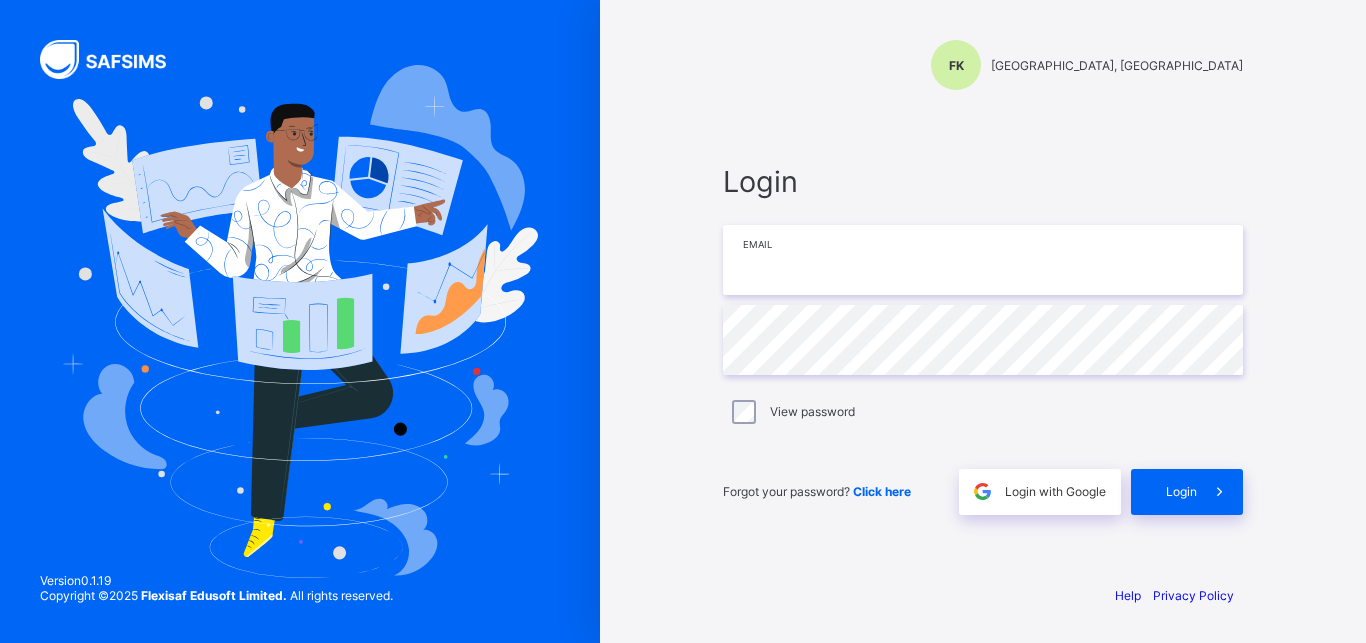 click at bounding box center [983, 260] 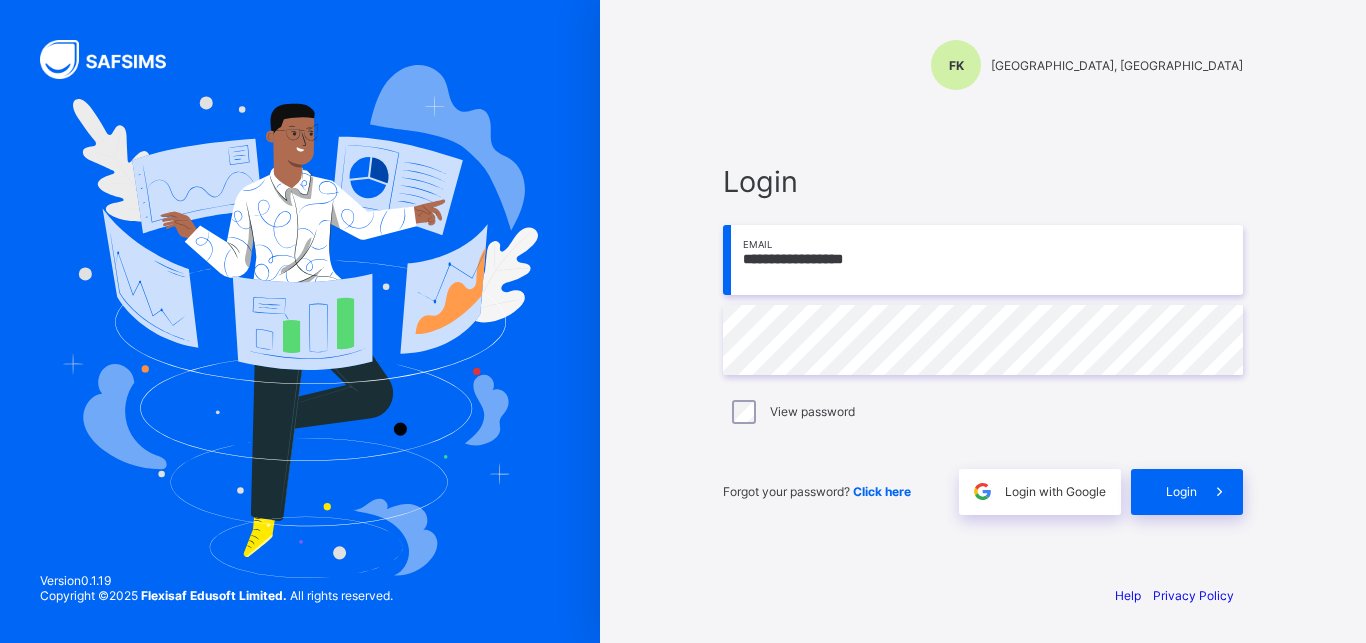 type on "**********" 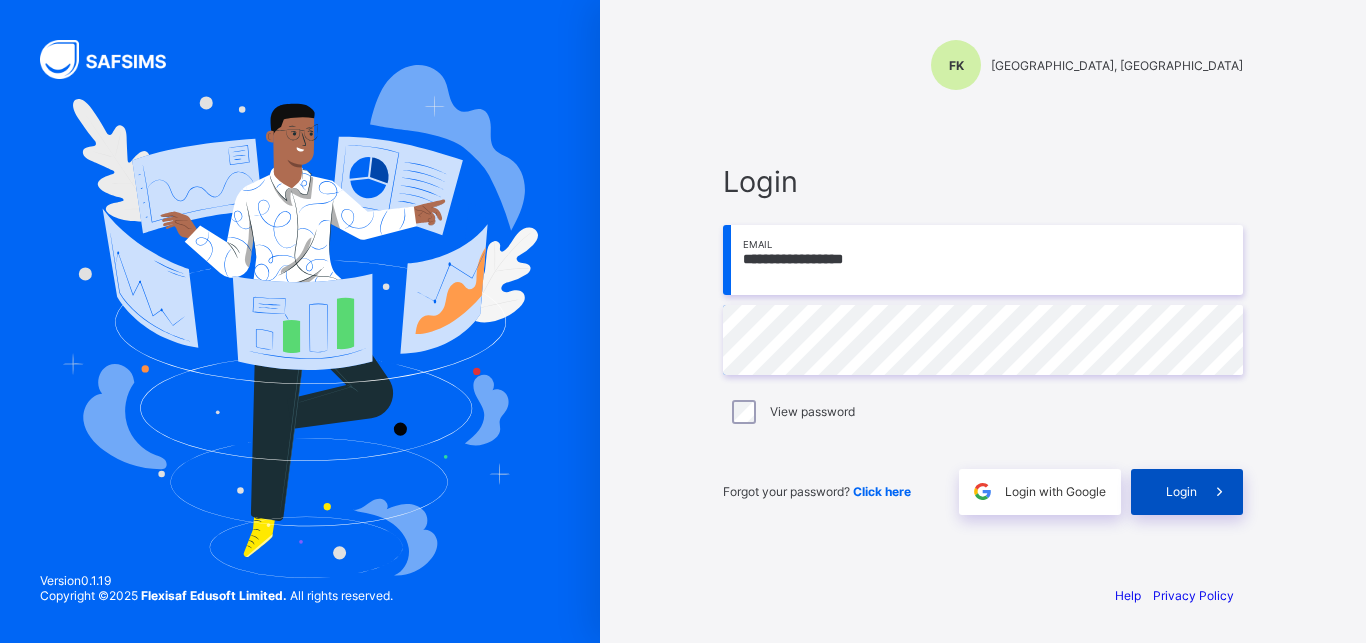 click at bounding box center (1220, 492) 